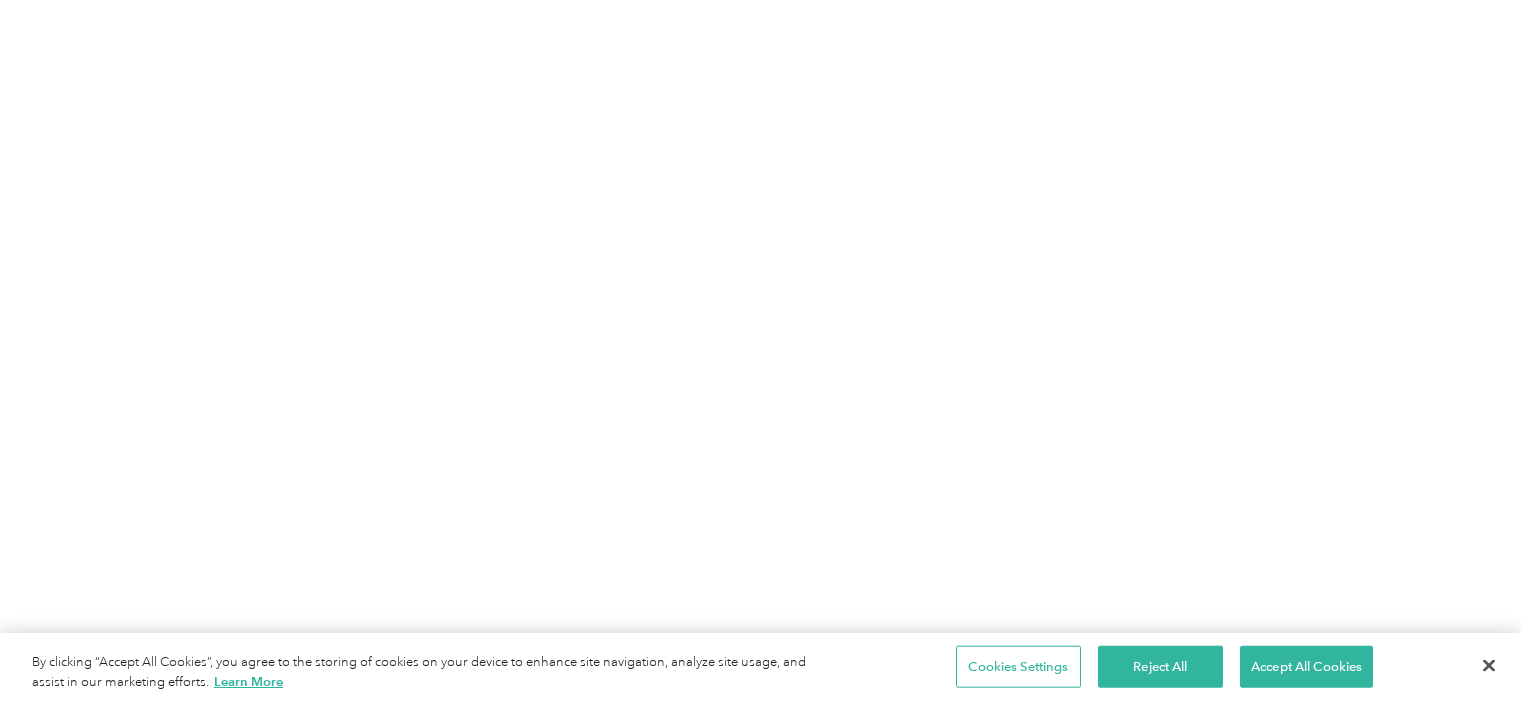 scroll, scrollTop: 0, scrollLeft: 0, axis: both 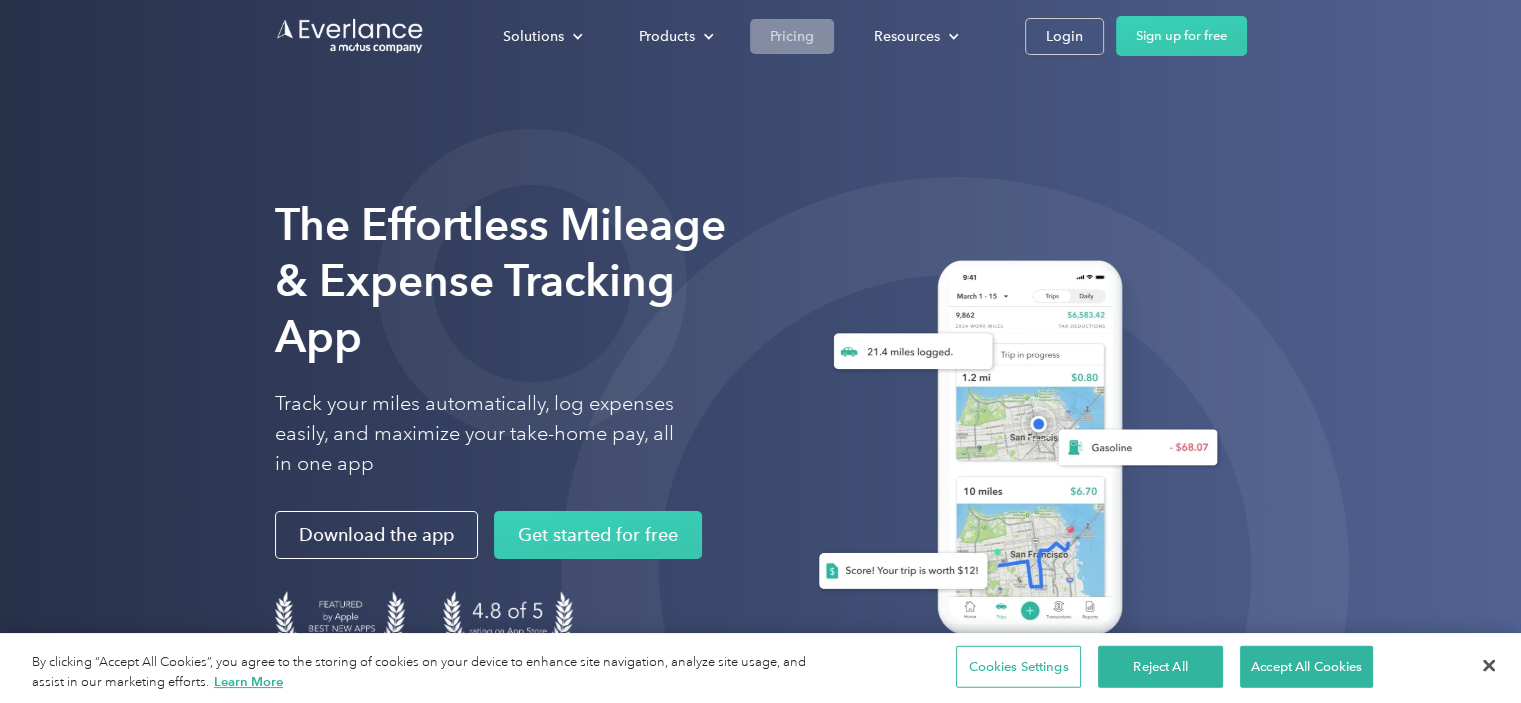 click on "Pricing" at bounding box center (792, 36) 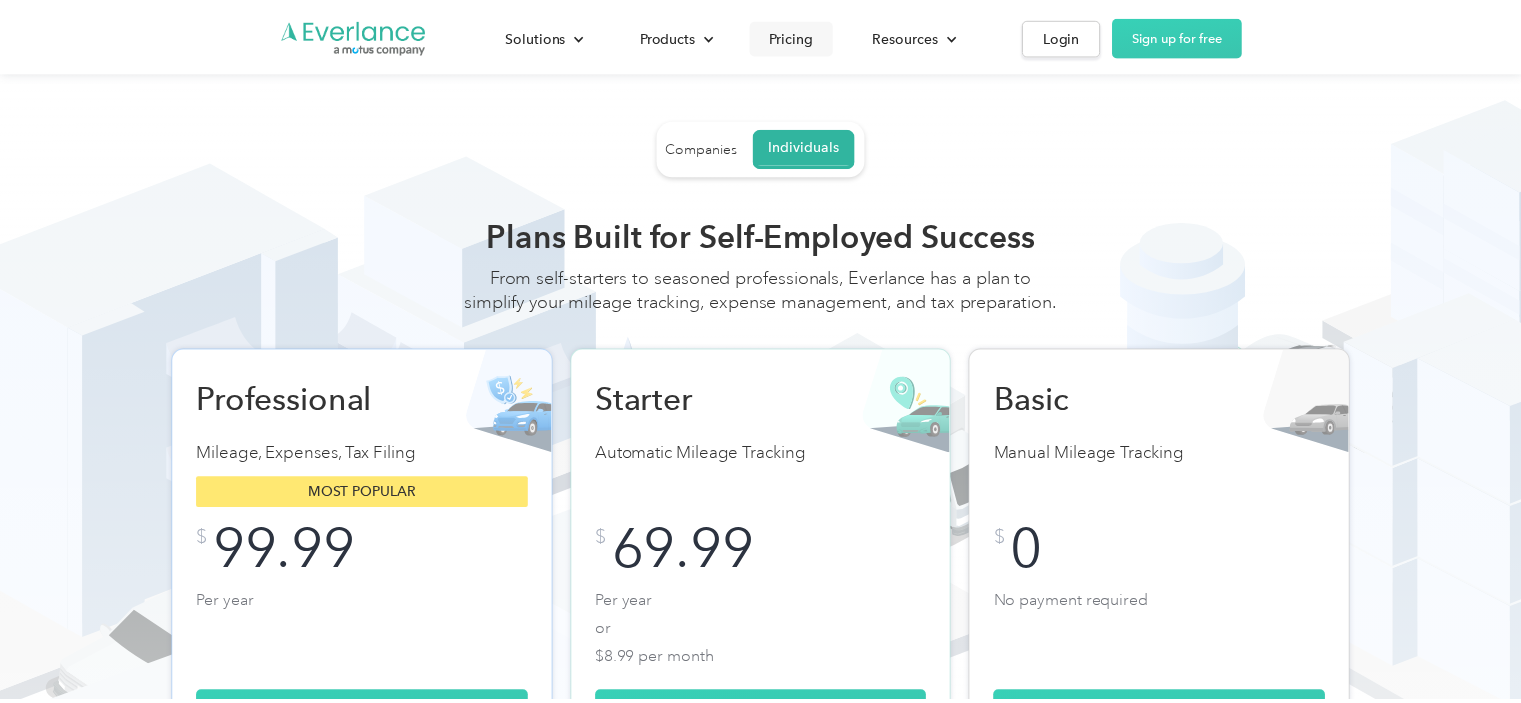 scroll, scrollTop: 0, scrollLeft: 0, axis: both 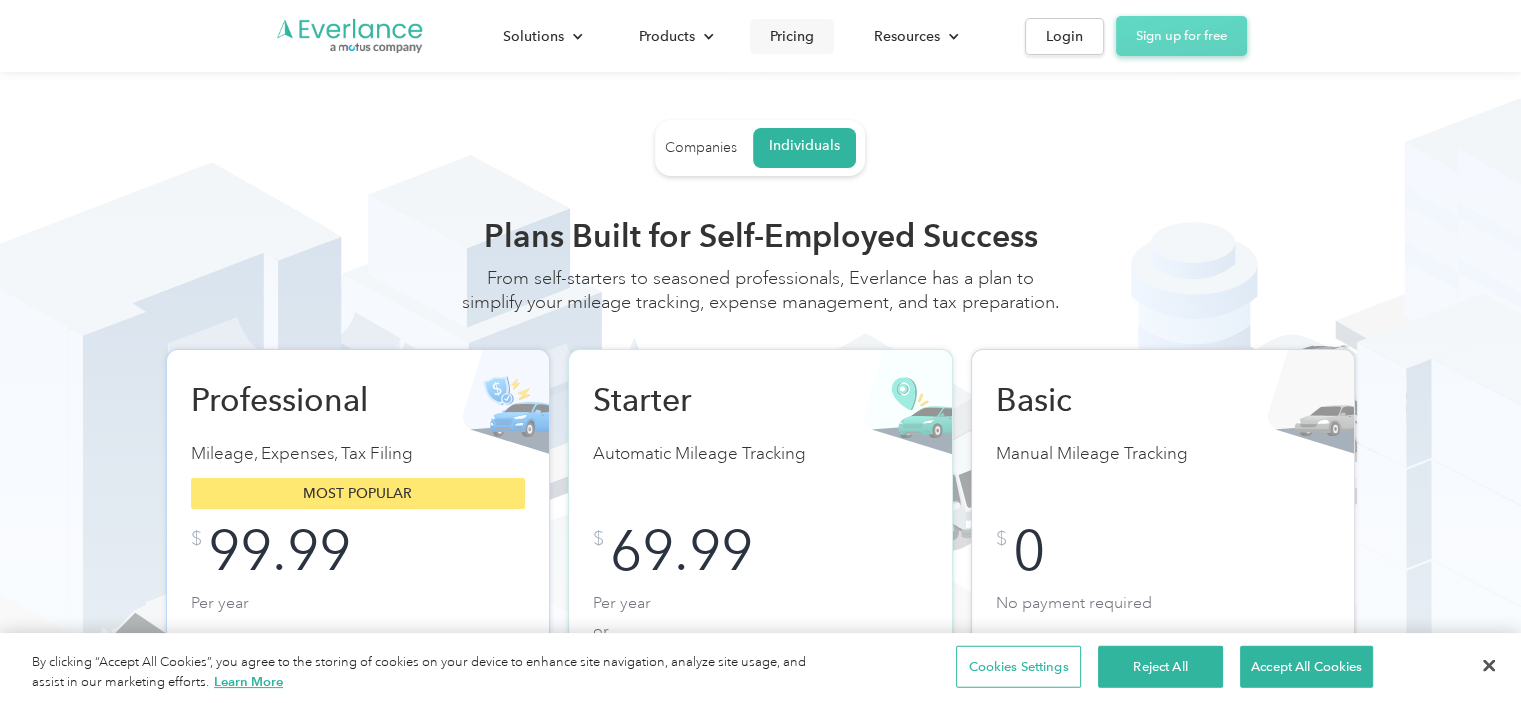click on "Sign up for free" at bounding box center (1181, 36) 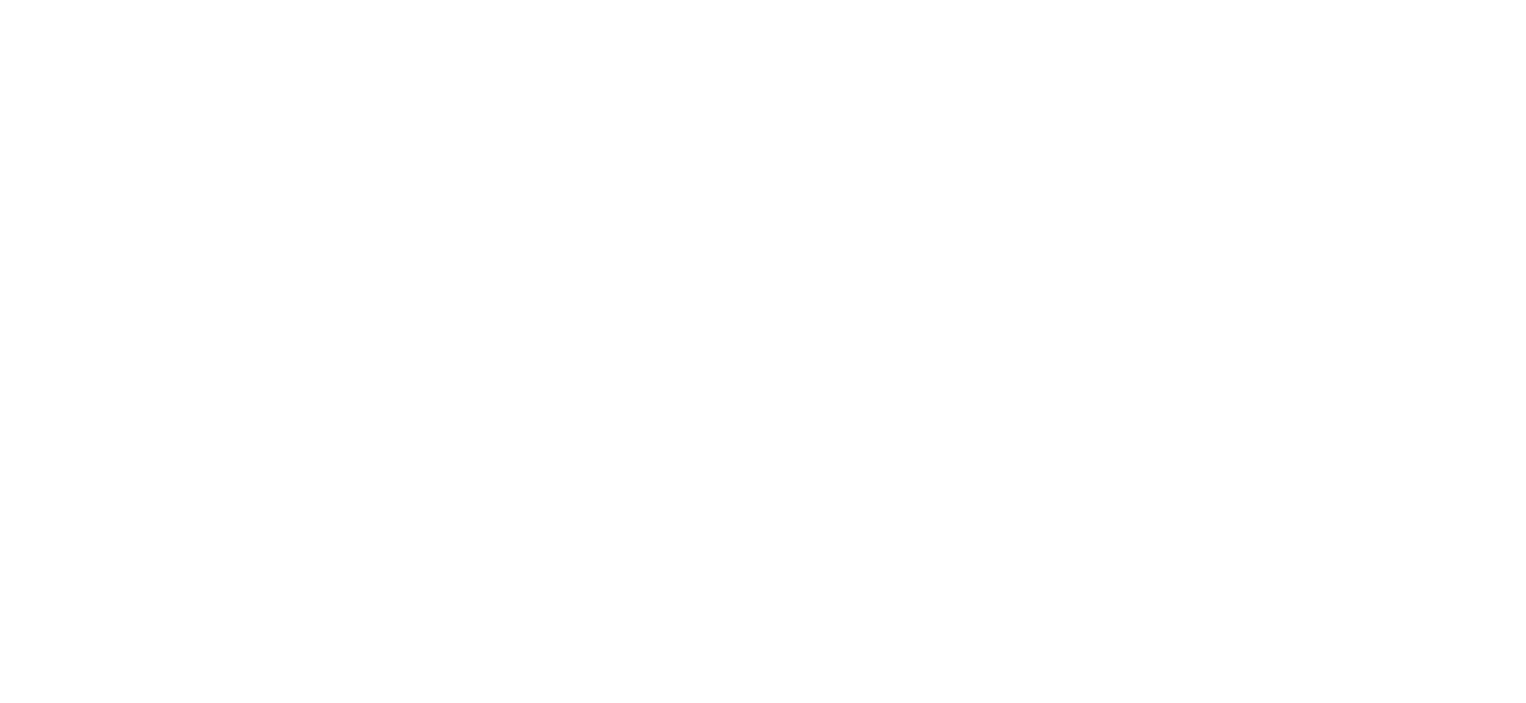 scroll, scrollTop: 0, scrollLeft: 0, axis: both 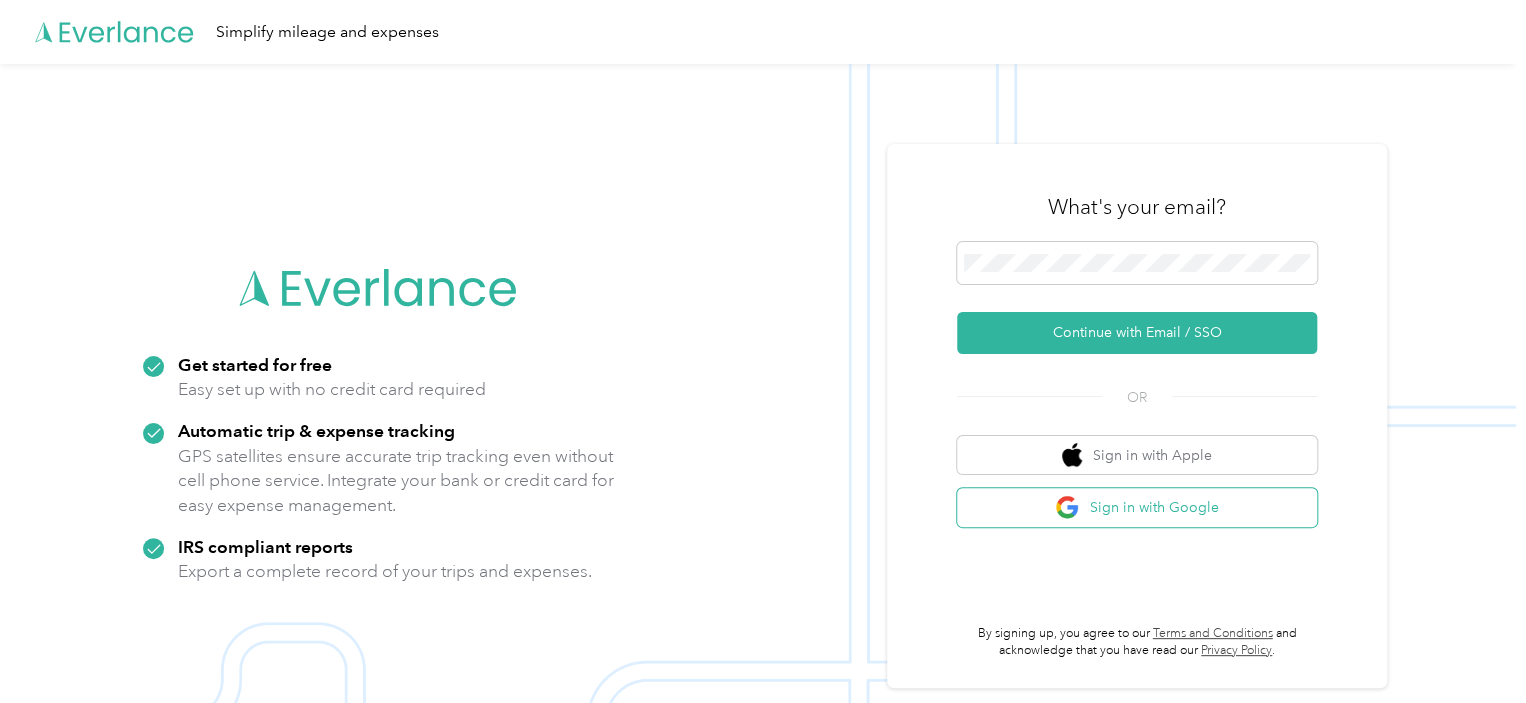 click on "Sign in with Google" at bounding box center (1137, 507) 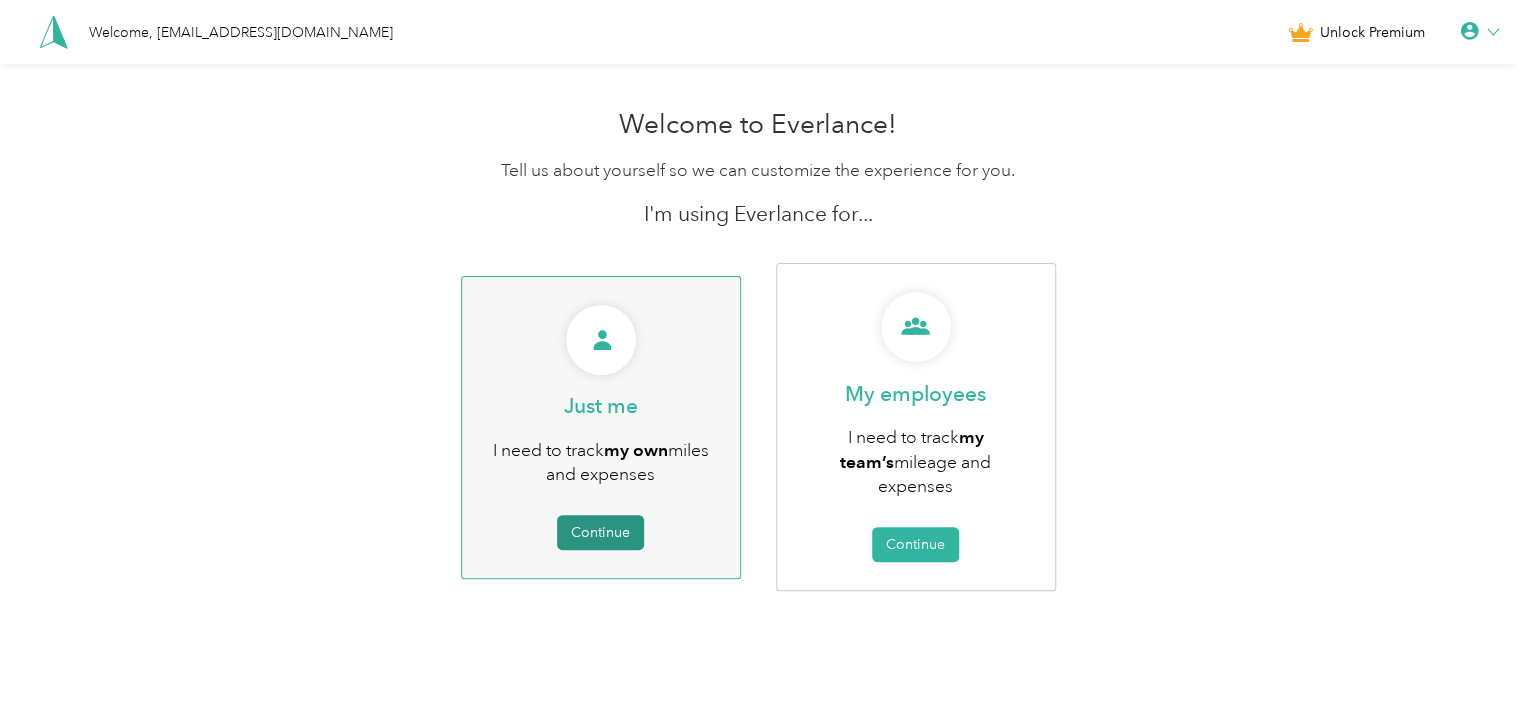 click on "Continue" at bounding box center (600, 532) 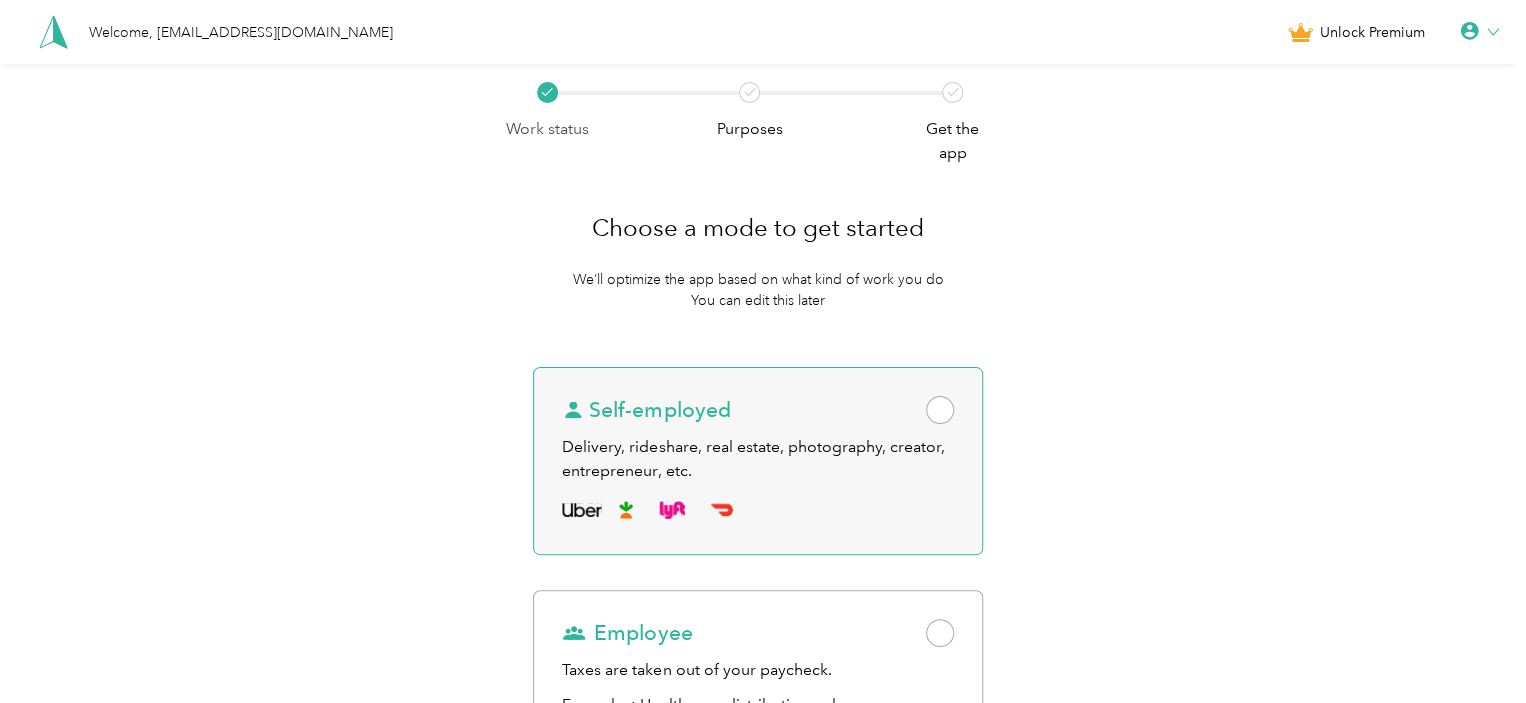 scroll, scrollTop: 166, scrollLeft: 0, axis: vertical 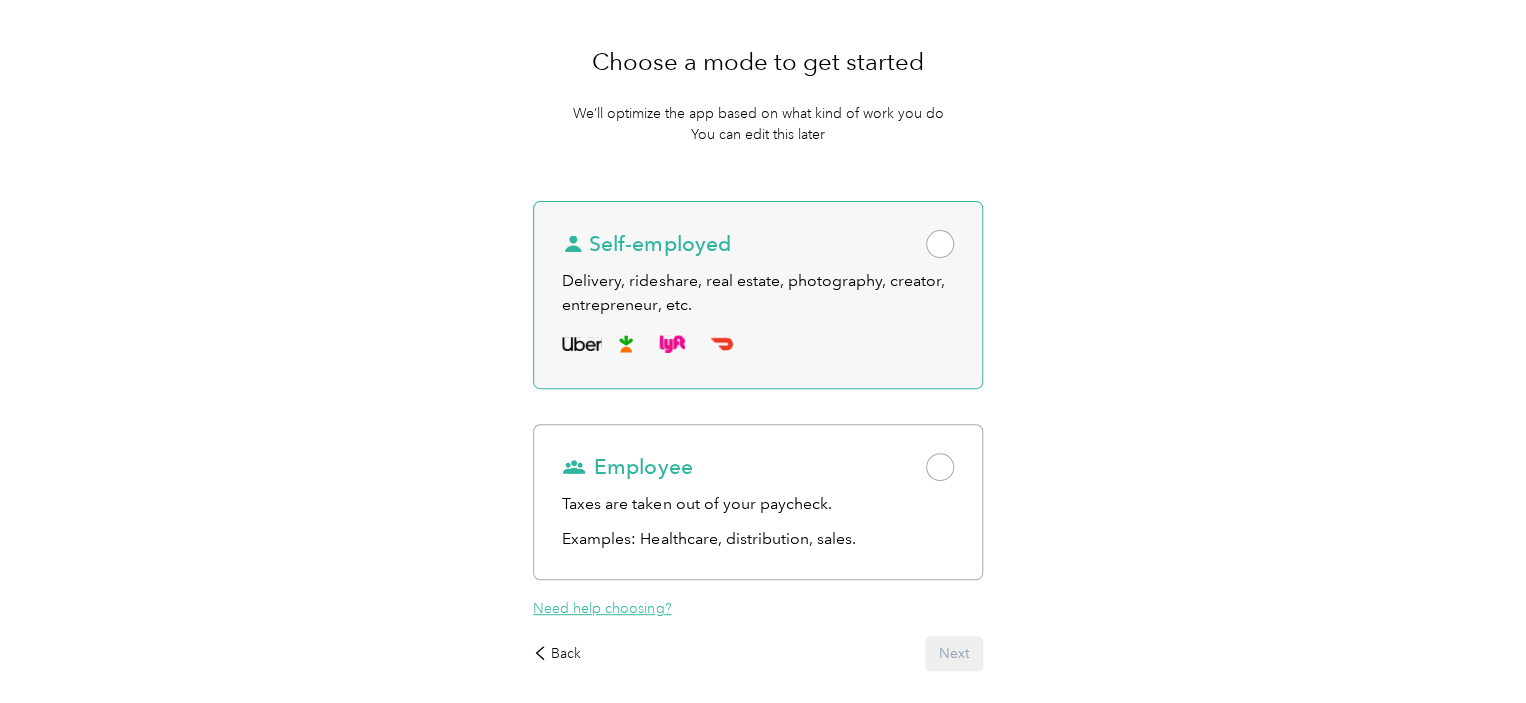 click at bounding box center [940, 244] 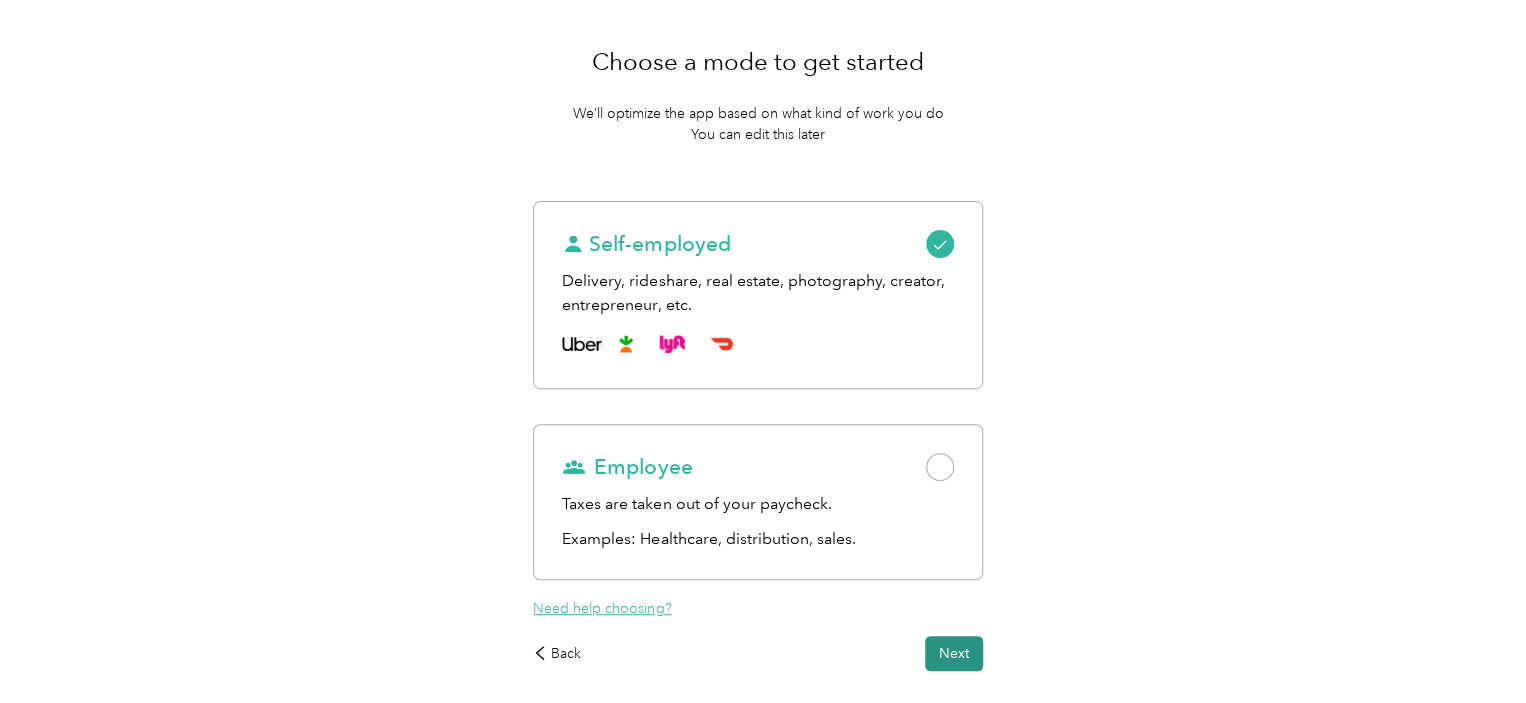 click on "Next" at bounding box center (954, 653) 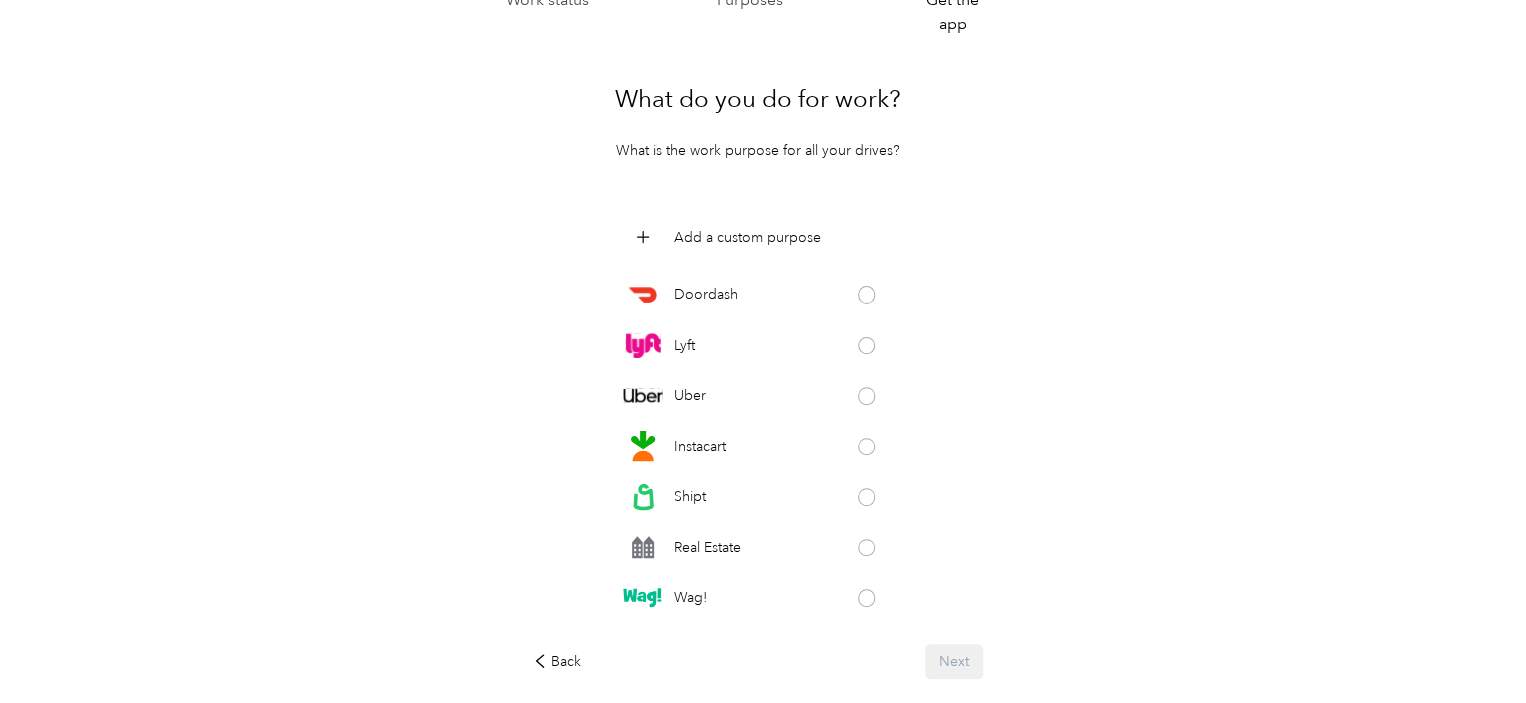 scroll, scrollTop: 166, scrollLeft: 0, axis: vertical 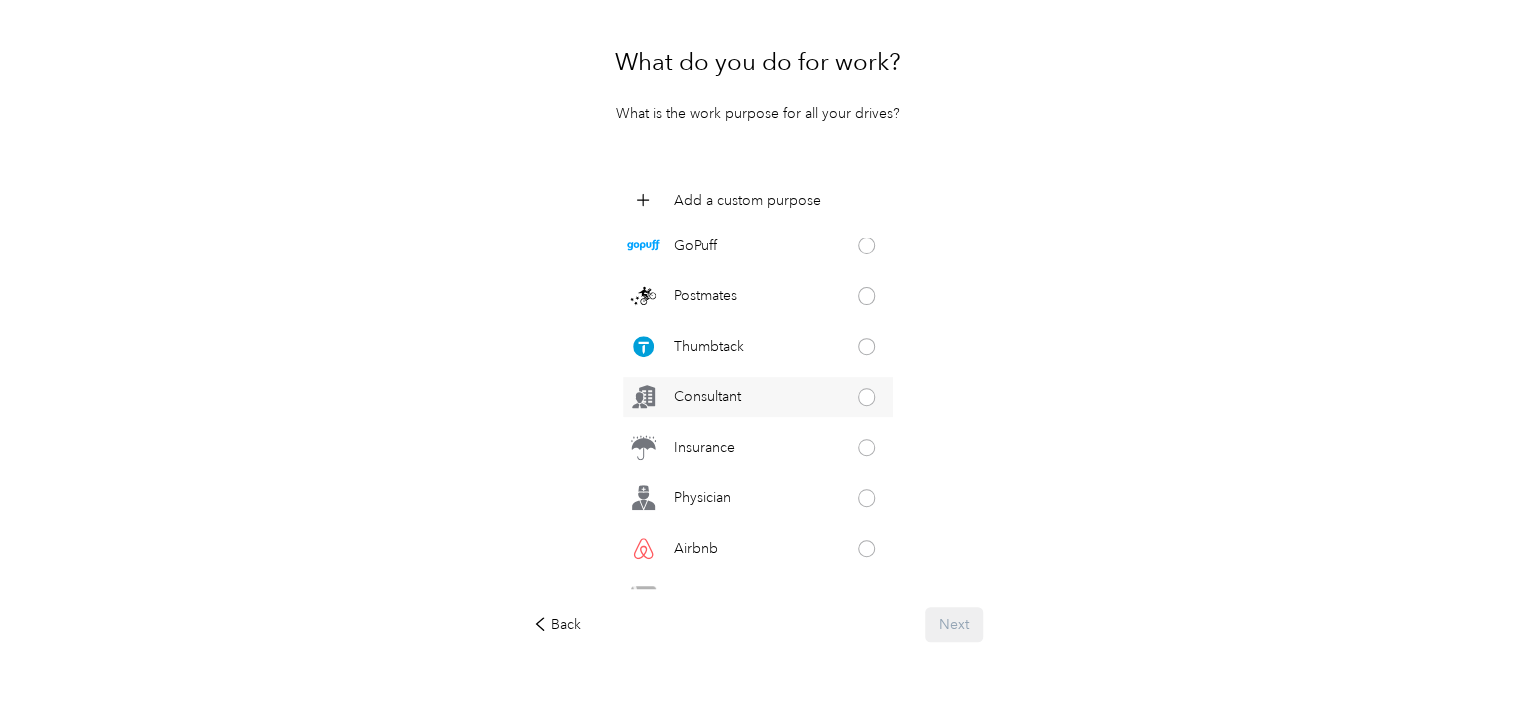 click at bounding box center [867, 397] 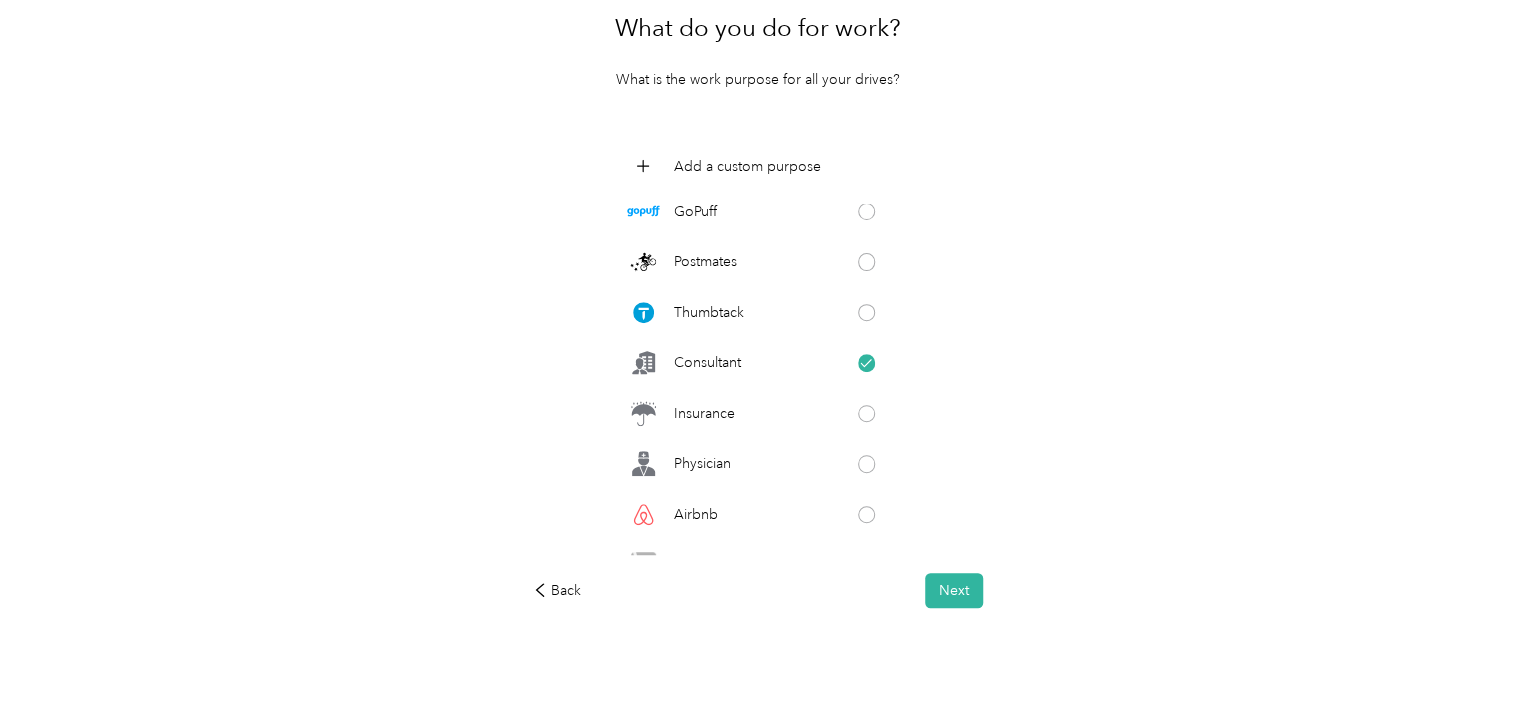 scroll, scrollTop: 231, scrollLeft: 0, axis: vertical 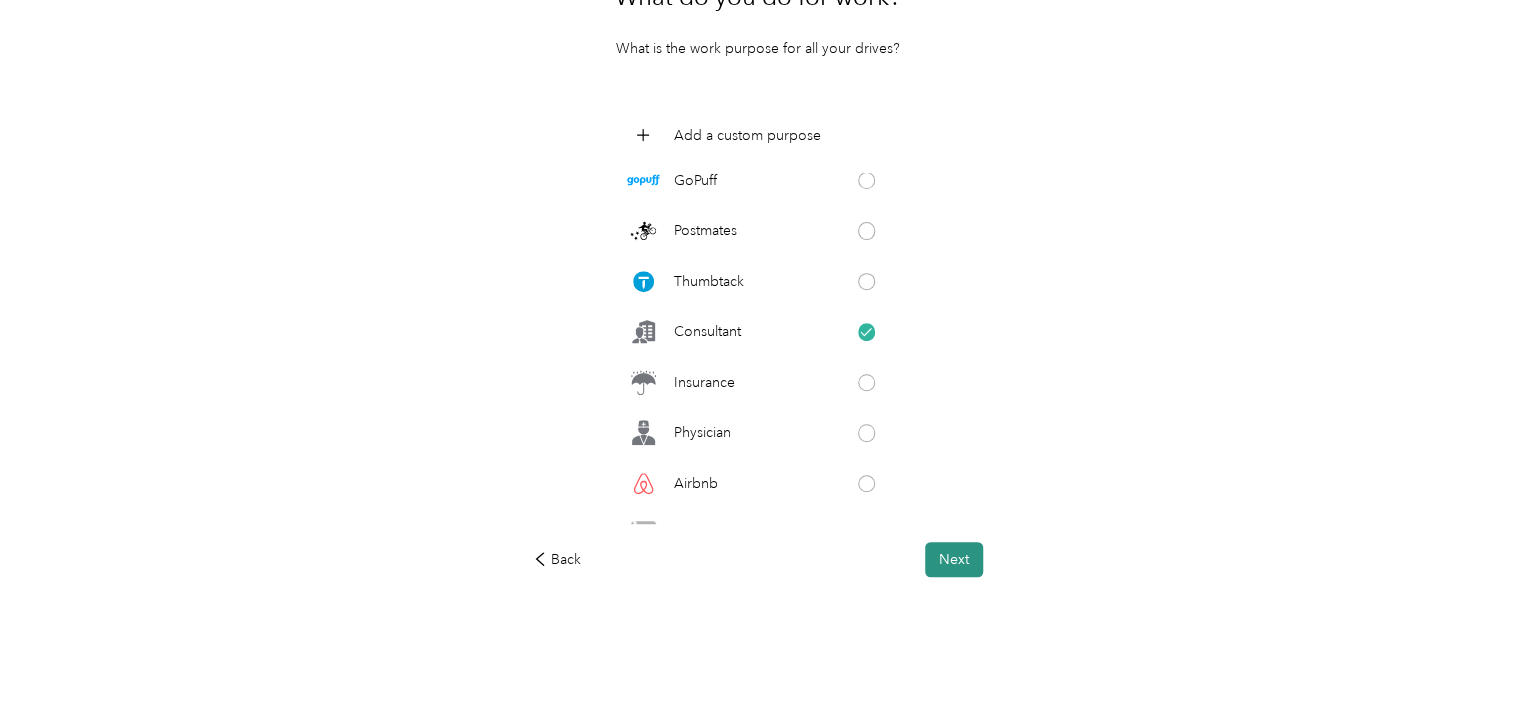 click on "Next" at bounding box center (954, 559) 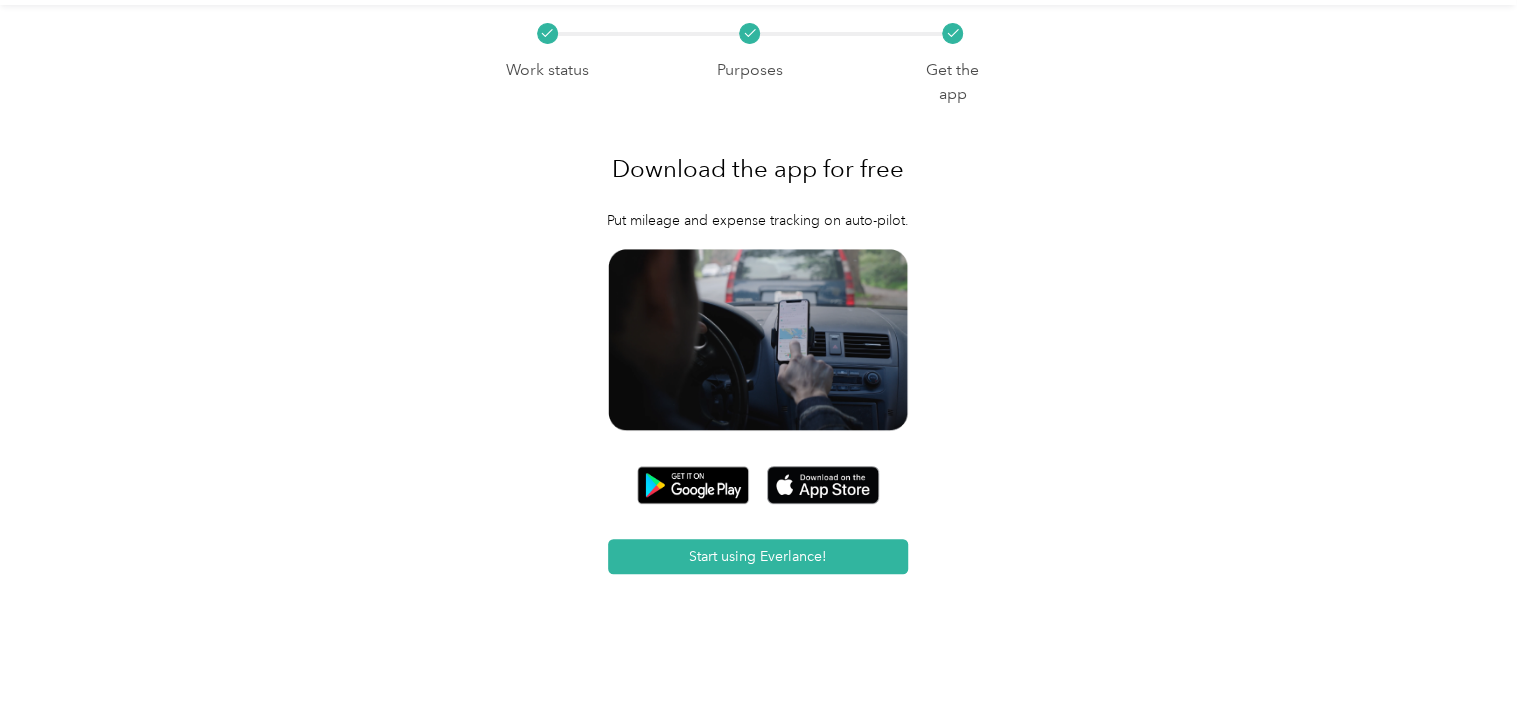 scroll, scrollTop: 92, scrollLeft: 0, axis: vertical 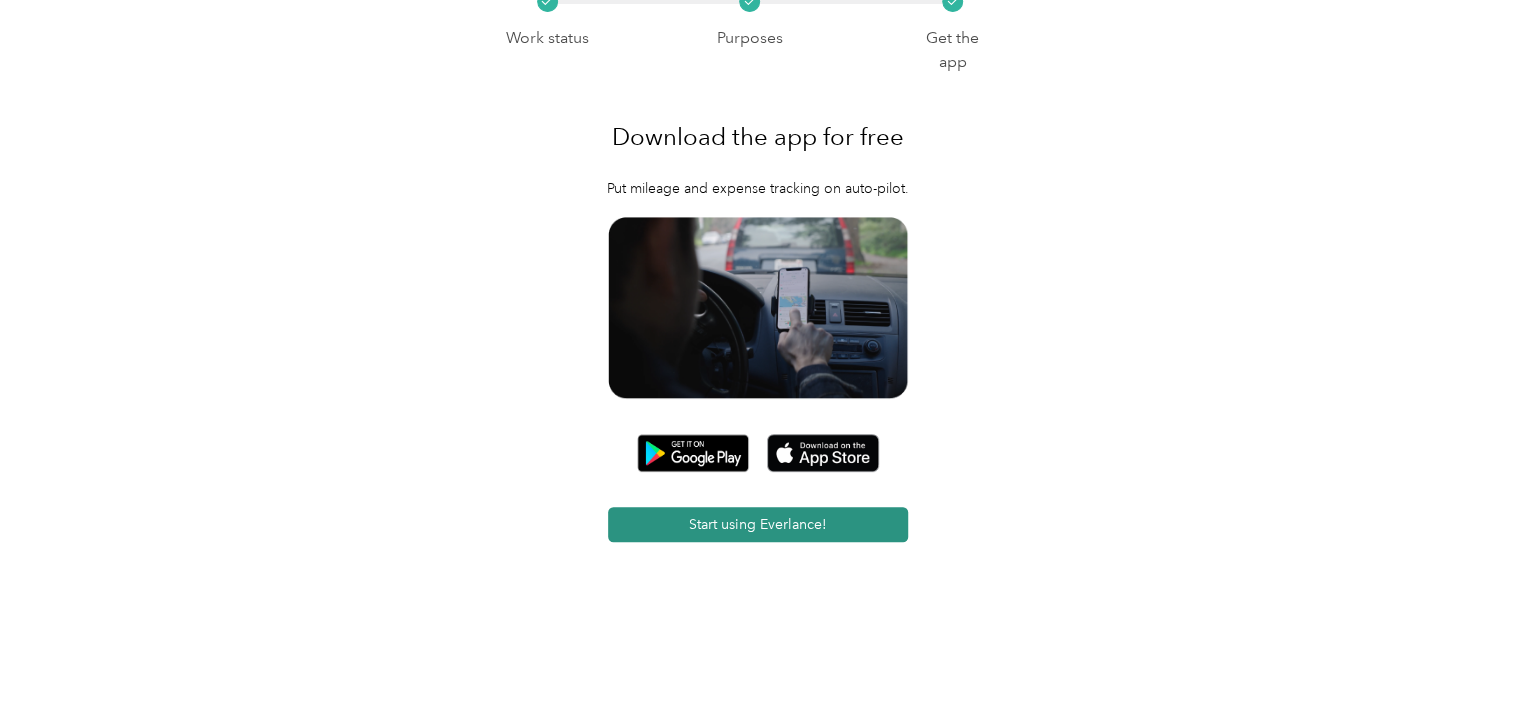 click on "Start using Everlance!" at bounding box center [758, 524] 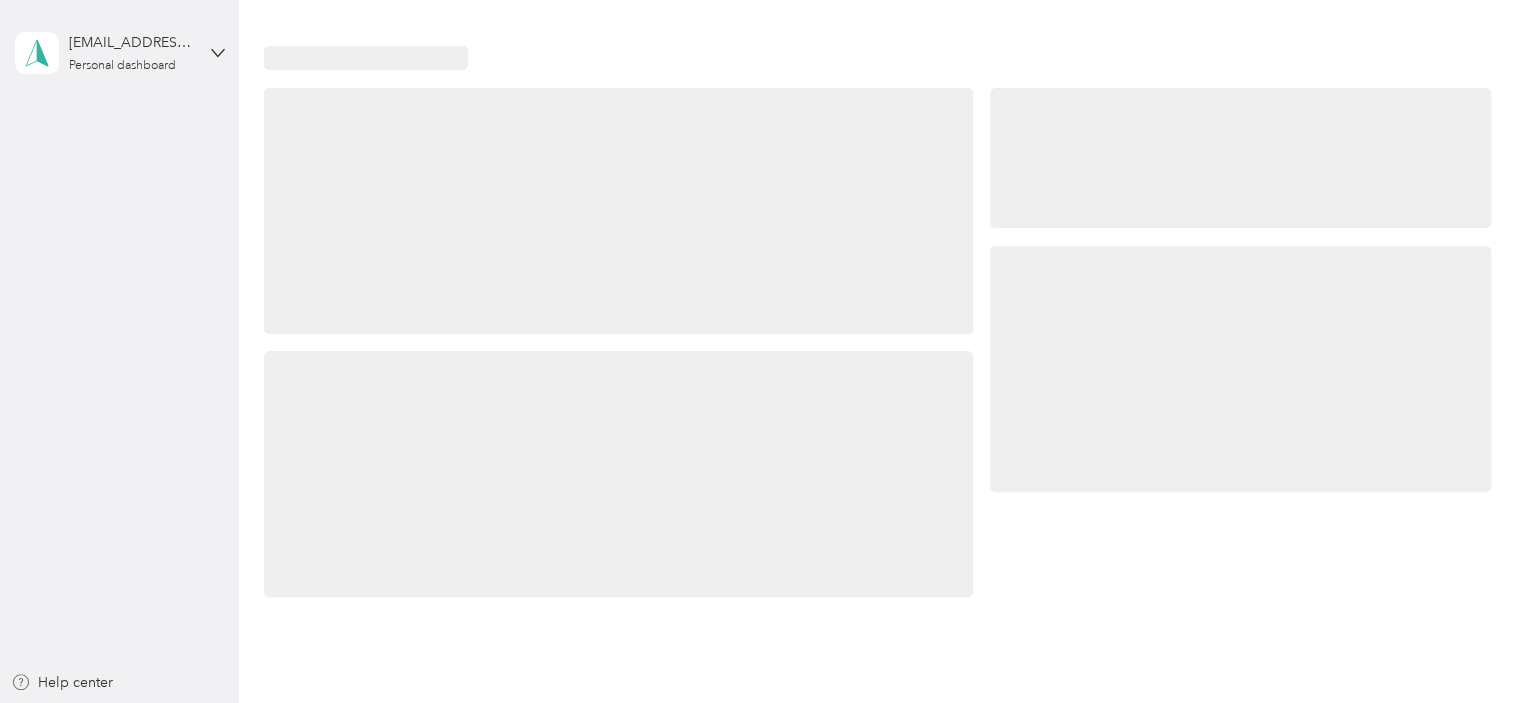scroll, scrollTop: 0, scrollLeft: 0, axis: both 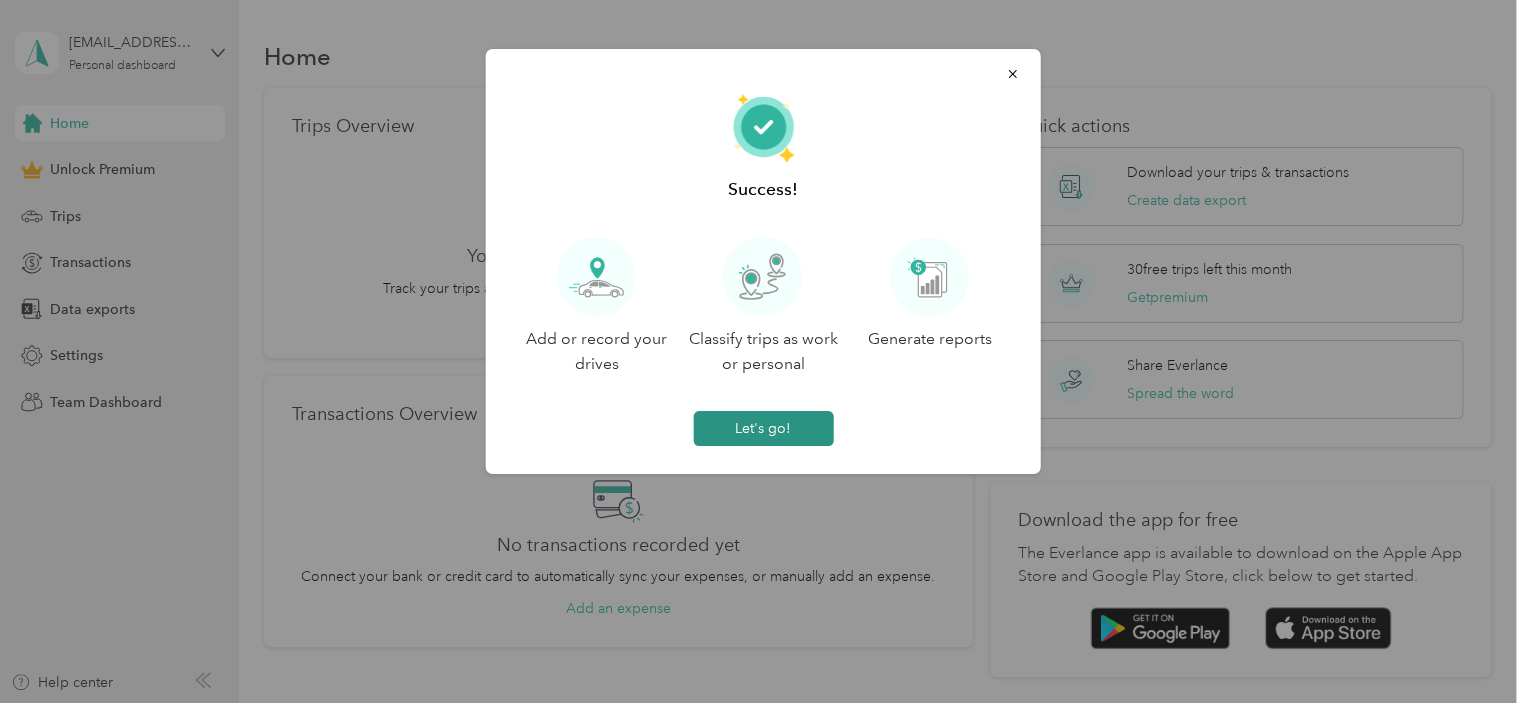 click on "Let's go!" at bounding box center [763, 428] 